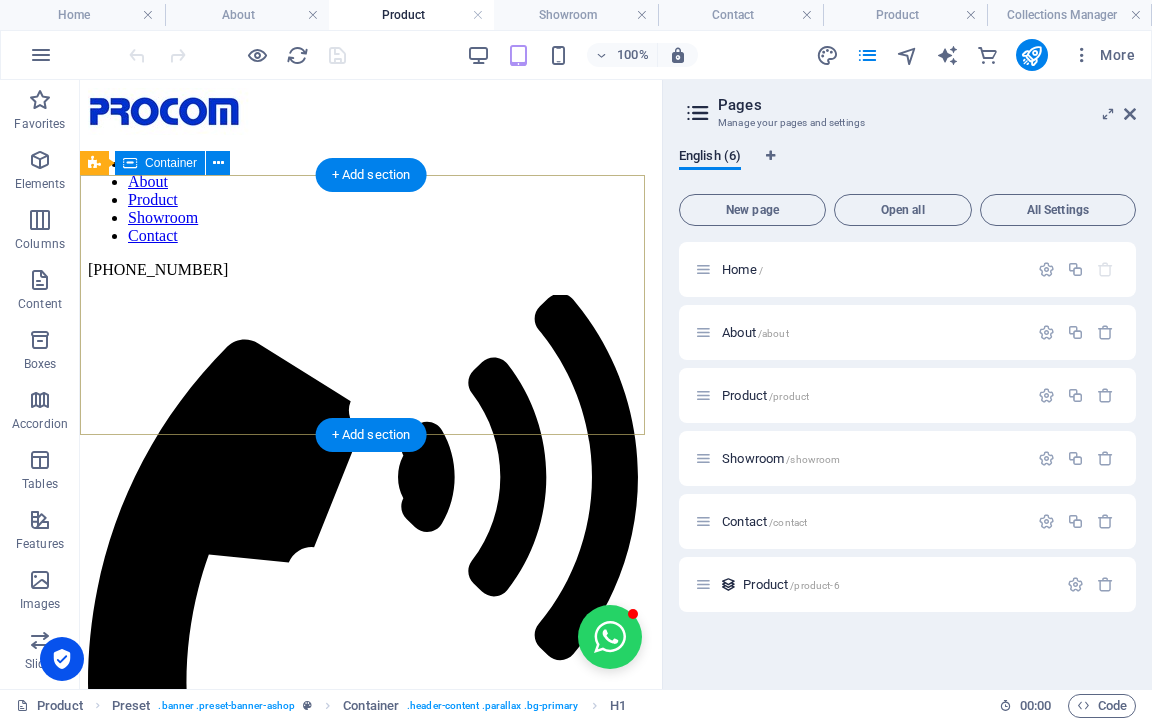 scroll, scrollTop: 0, scrollLeft: 0, axis: both 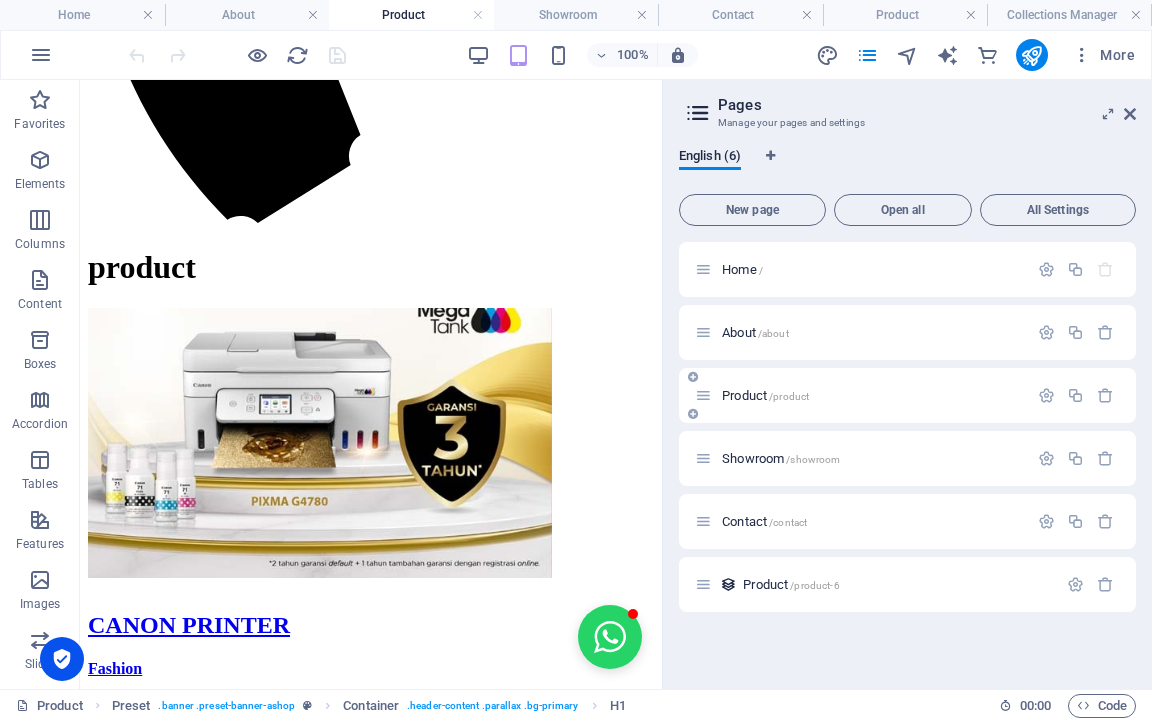 click on "Product /product" at bounding box center [765, 395] 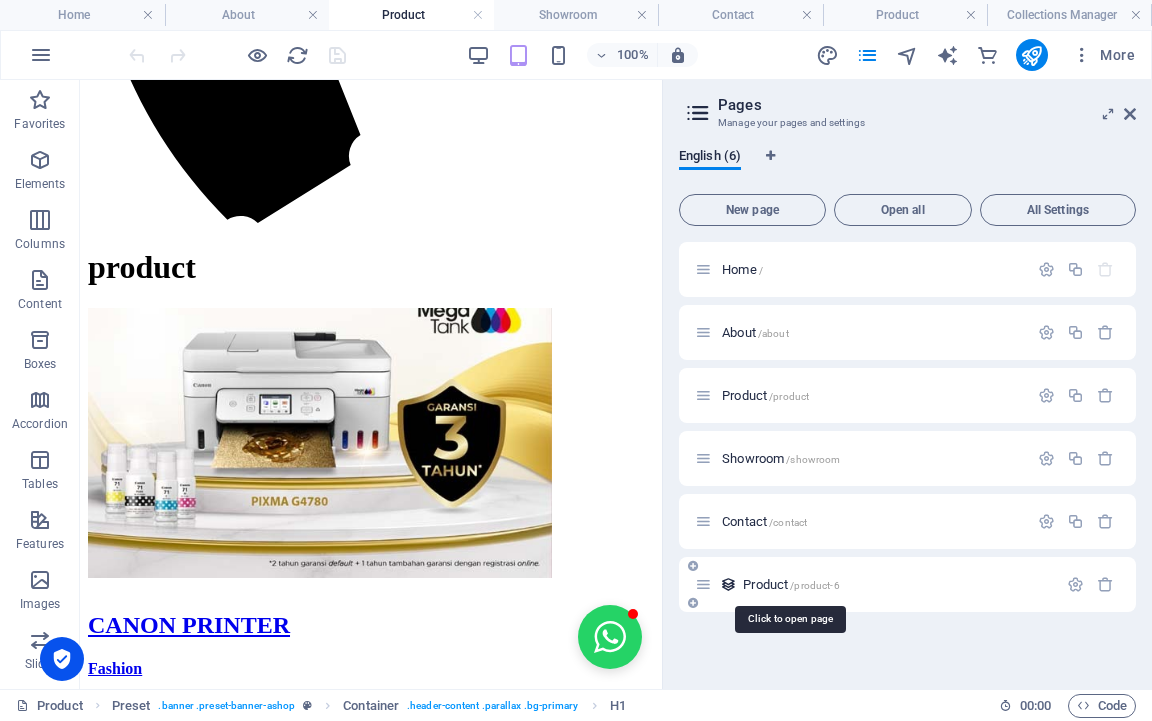 click on "Product /product-6" at bounding box center (791, 584) 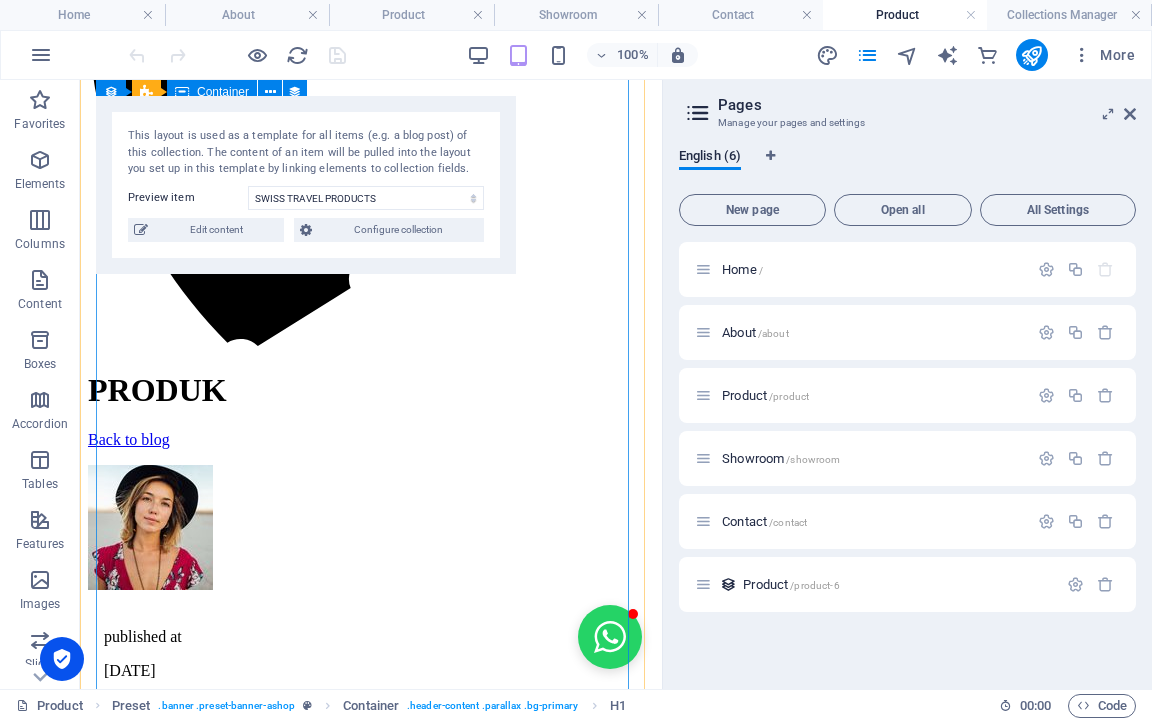 scroll, scrollTop: 543, scrollLeft: 0, axis: vertical 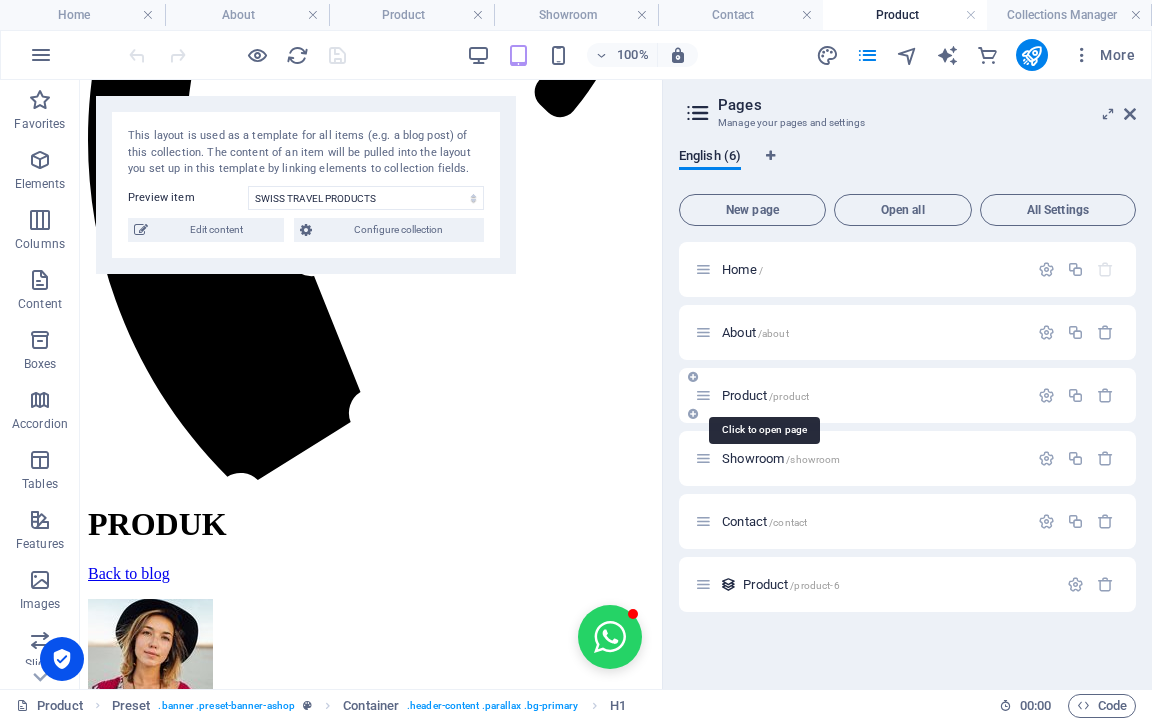 click on "Product /product" at bounding box center [765, 395] 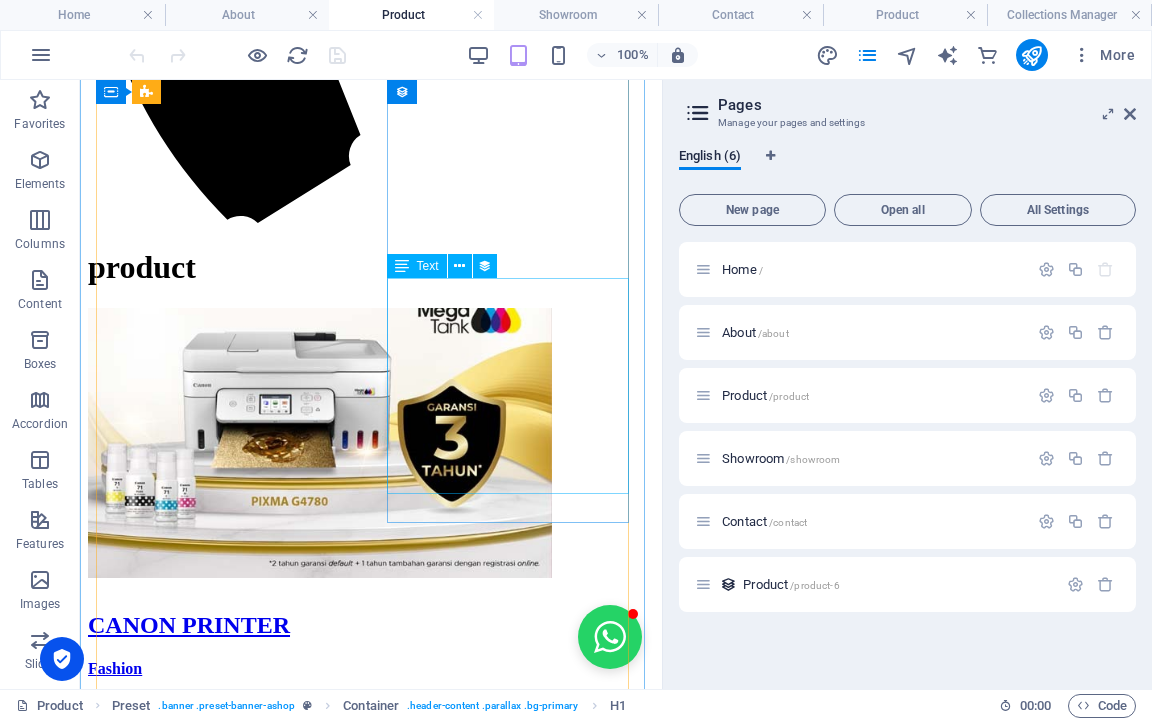 scroll, scrollTop: 400, scrollLeft: 0, axis: vertical 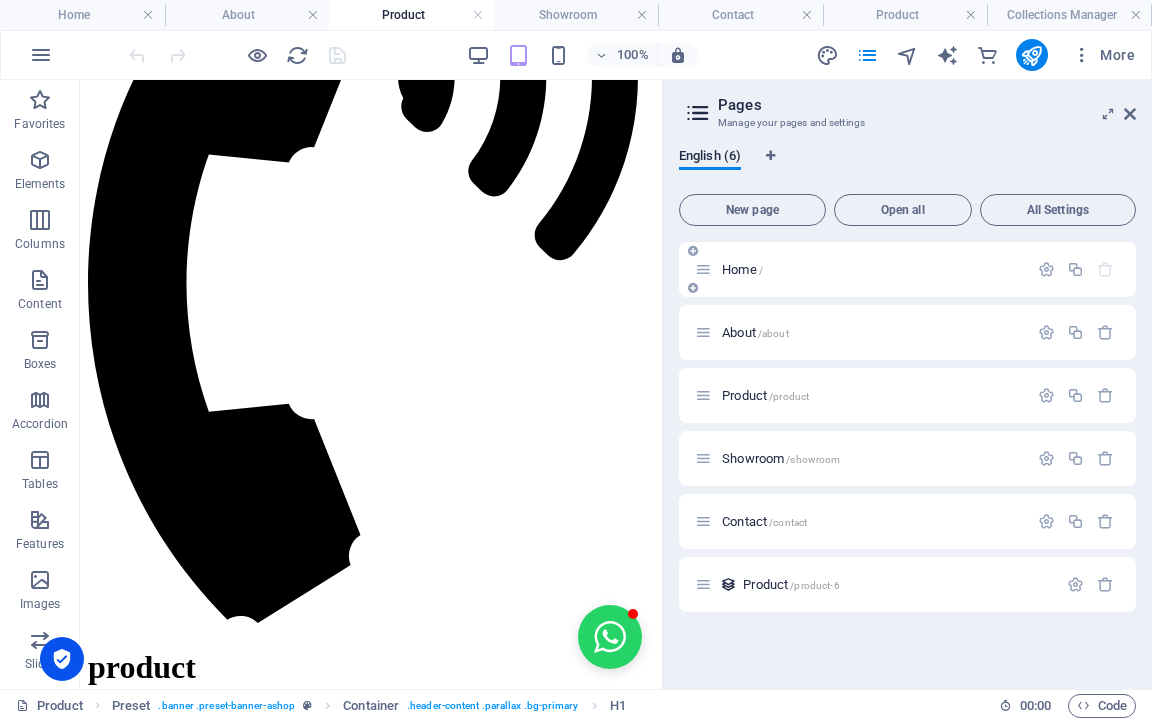 click on "Home /" at bounding box center [861, 269] 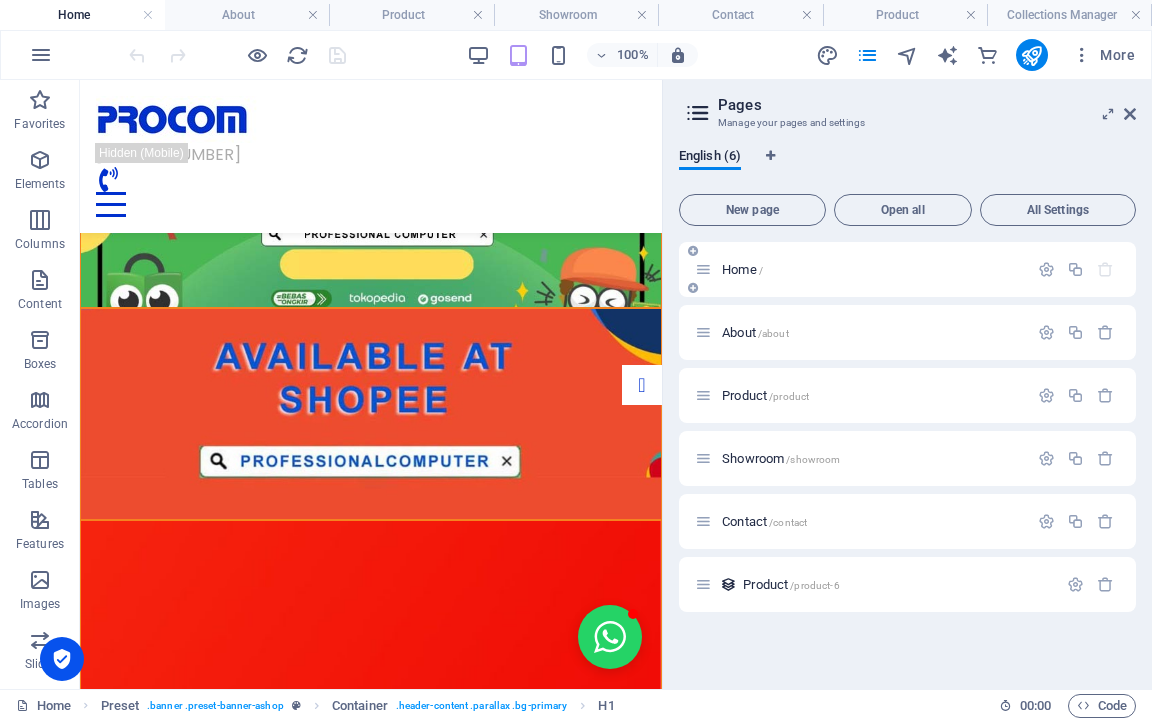 scroll, scrollTop: 0, scrollLeft: 0, axis: both 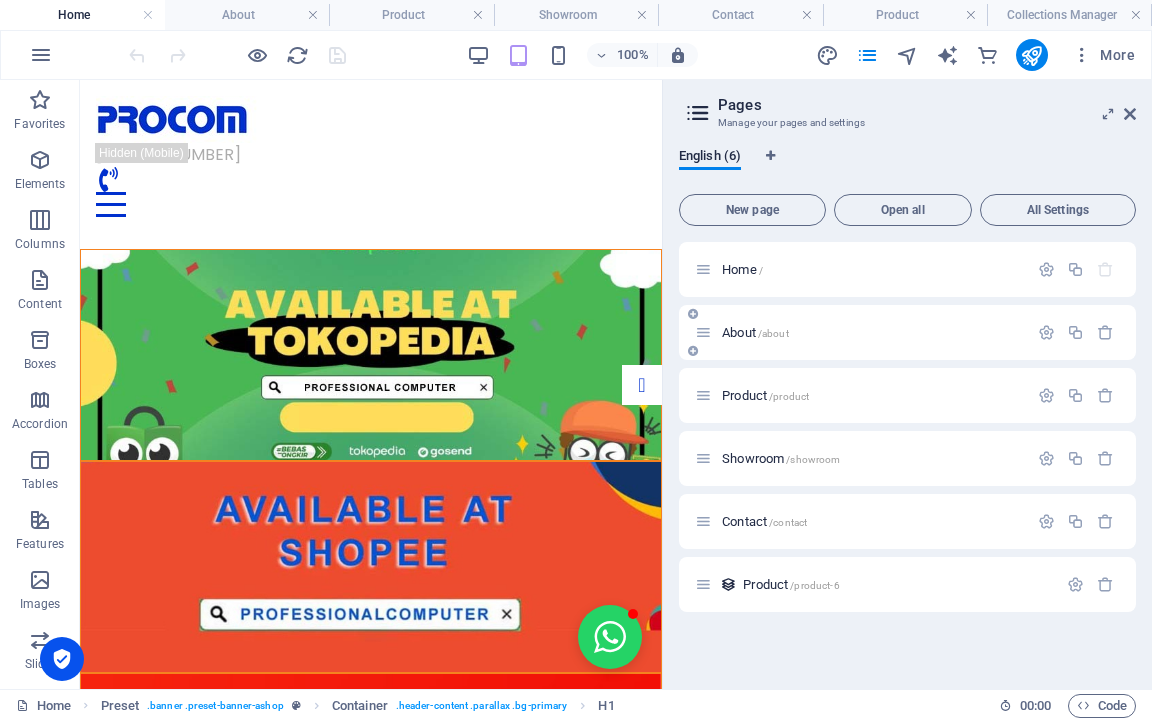 click on "About /about" at bounding box center [755, 332] 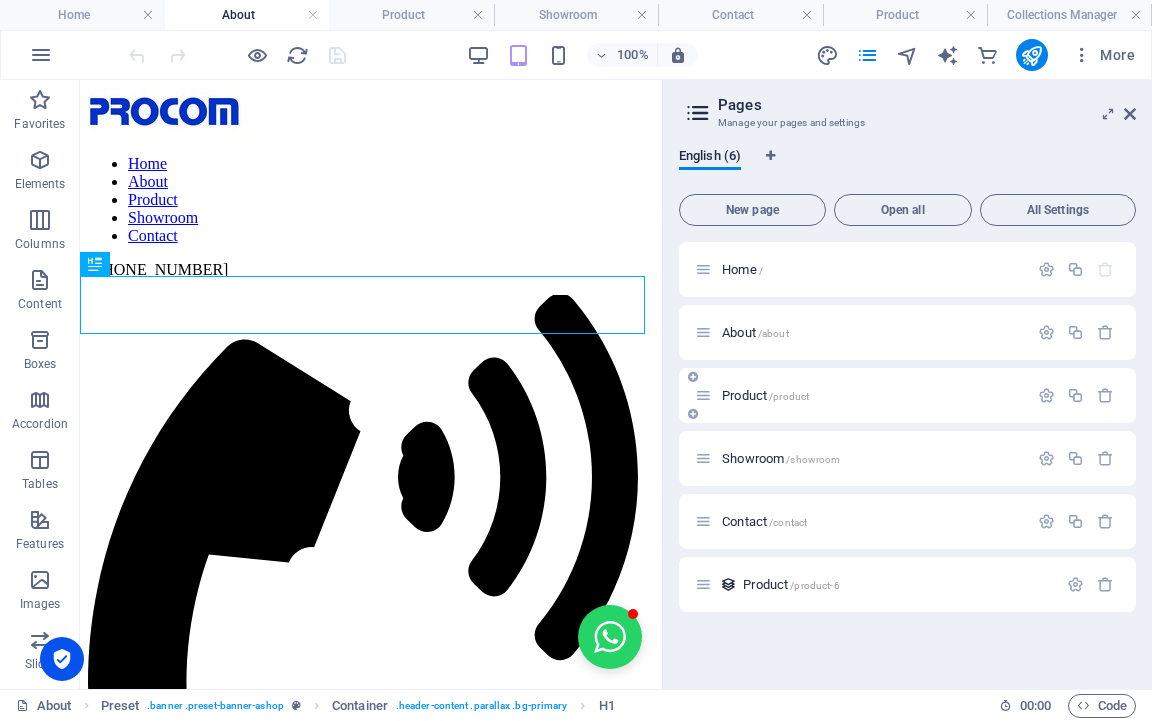click on "Product /product" at bounding box center [765, 395] 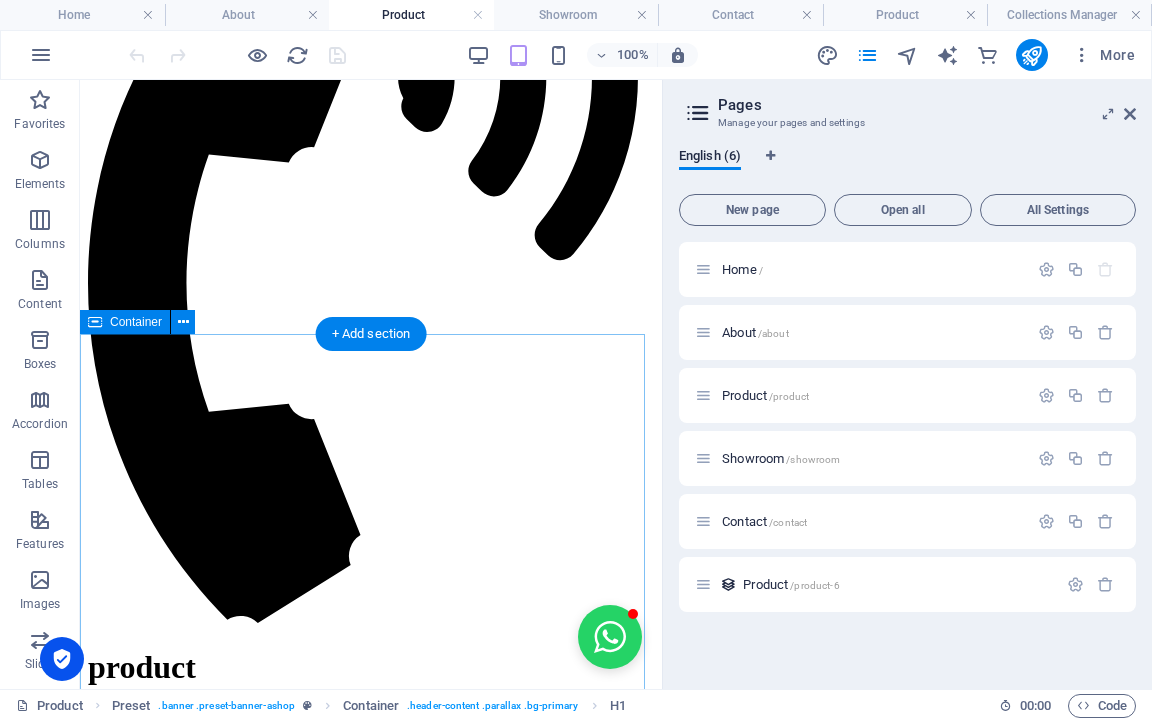 scroll, scrollTop: 0, scrollLeft: 0, axis: both 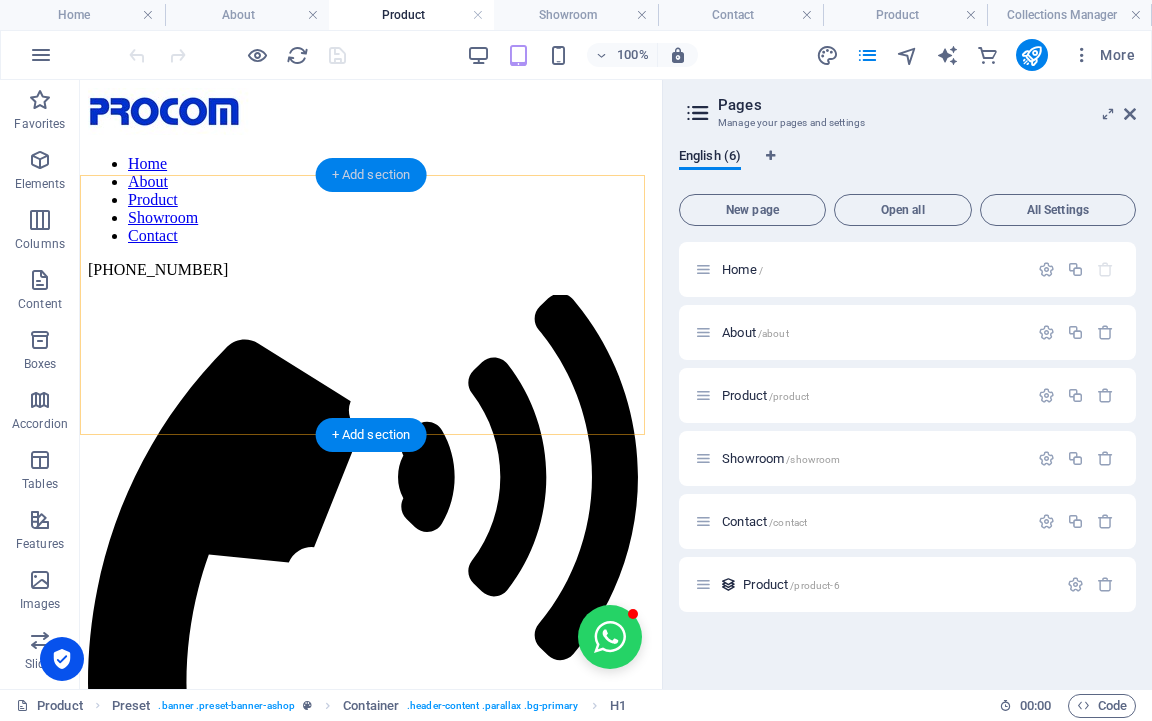 click on "+ Add section" at bounding box center [371, 175] 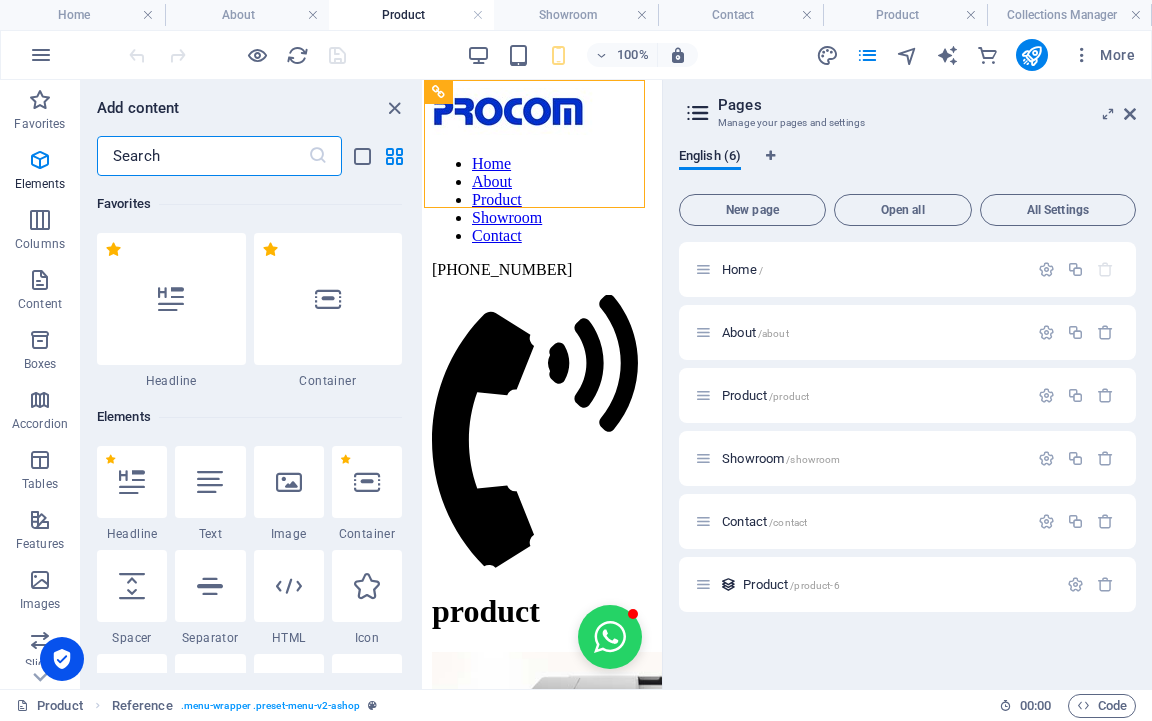 scroll, scrollTop: 3499, scrollLeft: 0, axis: vertical 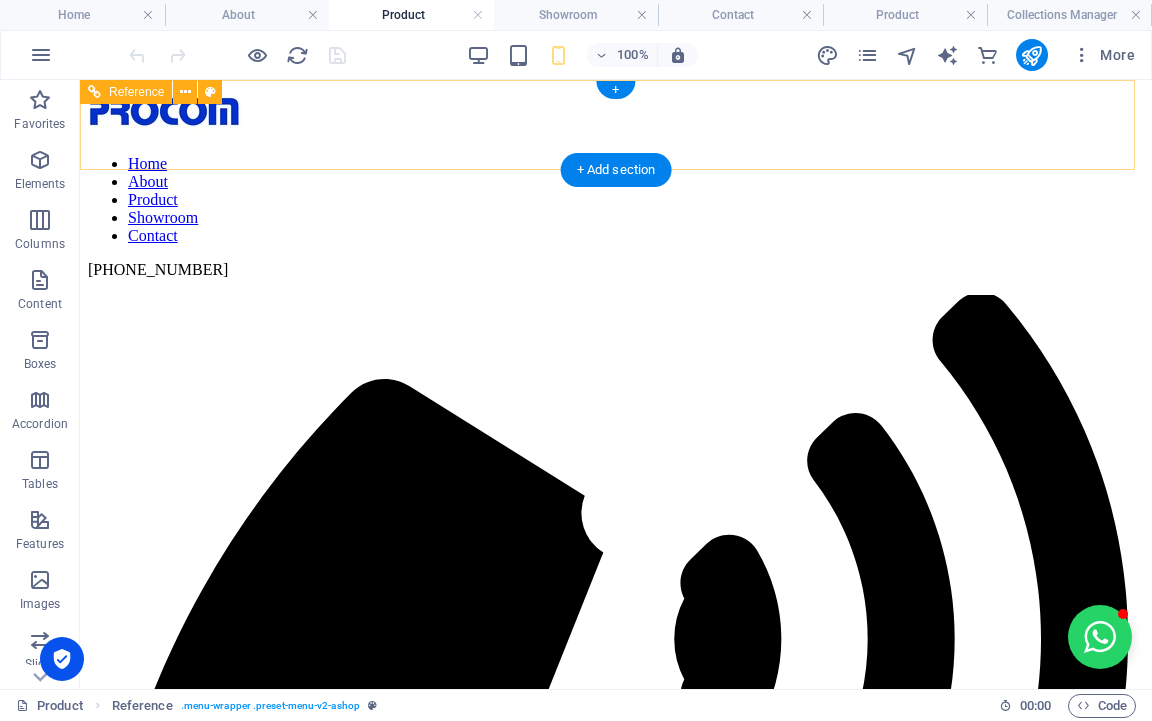 click on "Home About Product Showroom Contact" at bounding box center (616, 200) 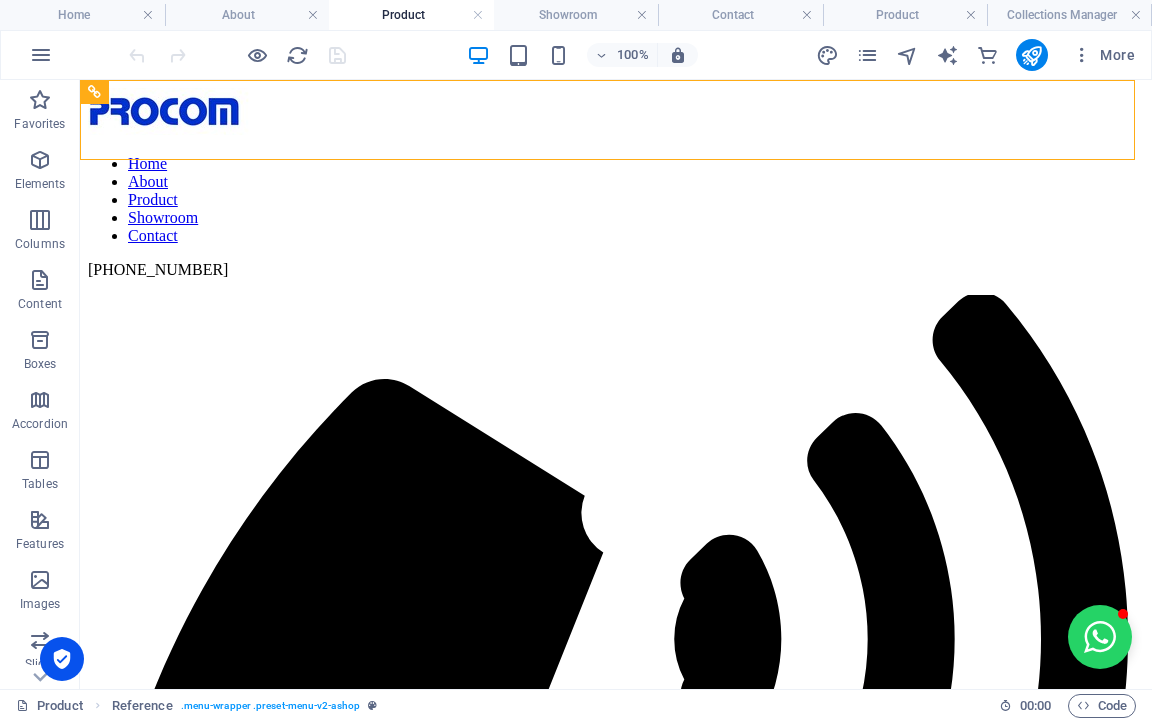 click on "More" at bounding box center [979, 55] 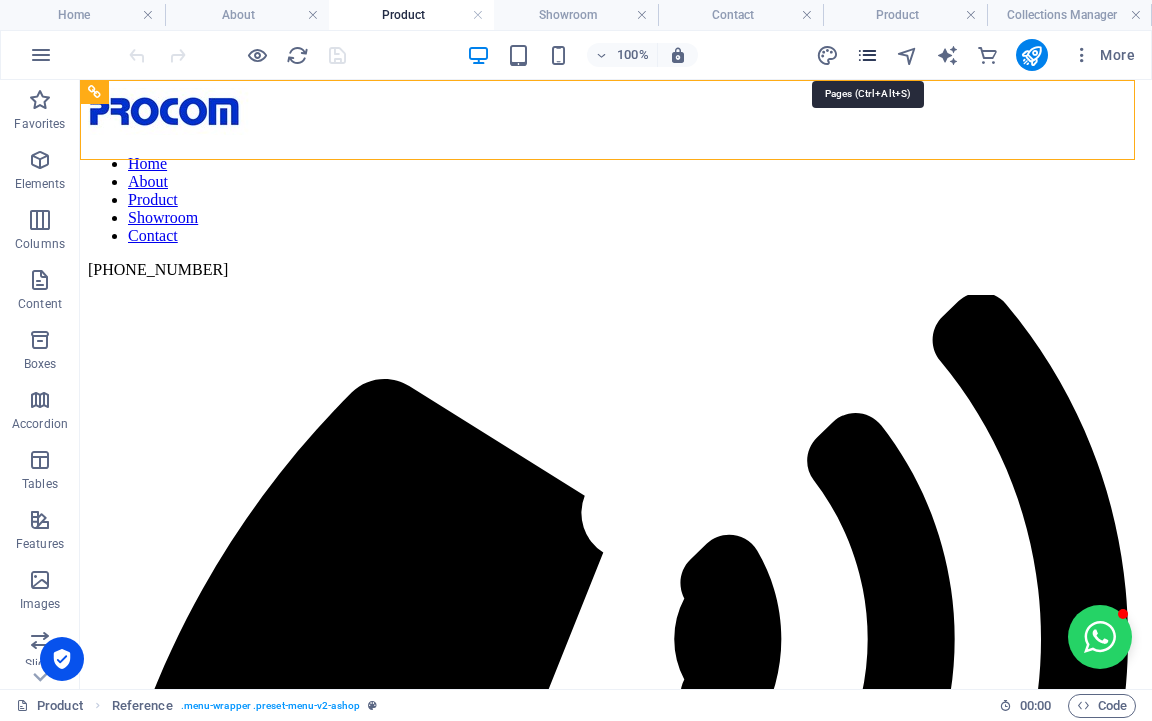 click at bounding box center [867, 55] 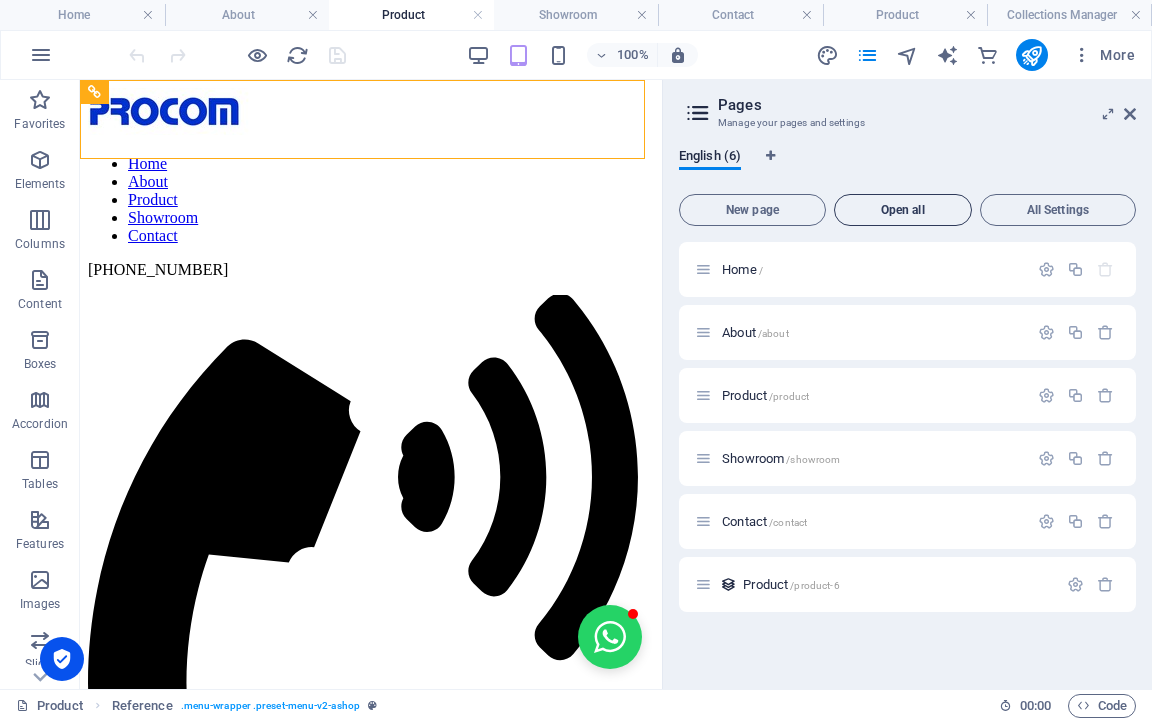 click on "Open all" at bounding box center [903, 210] 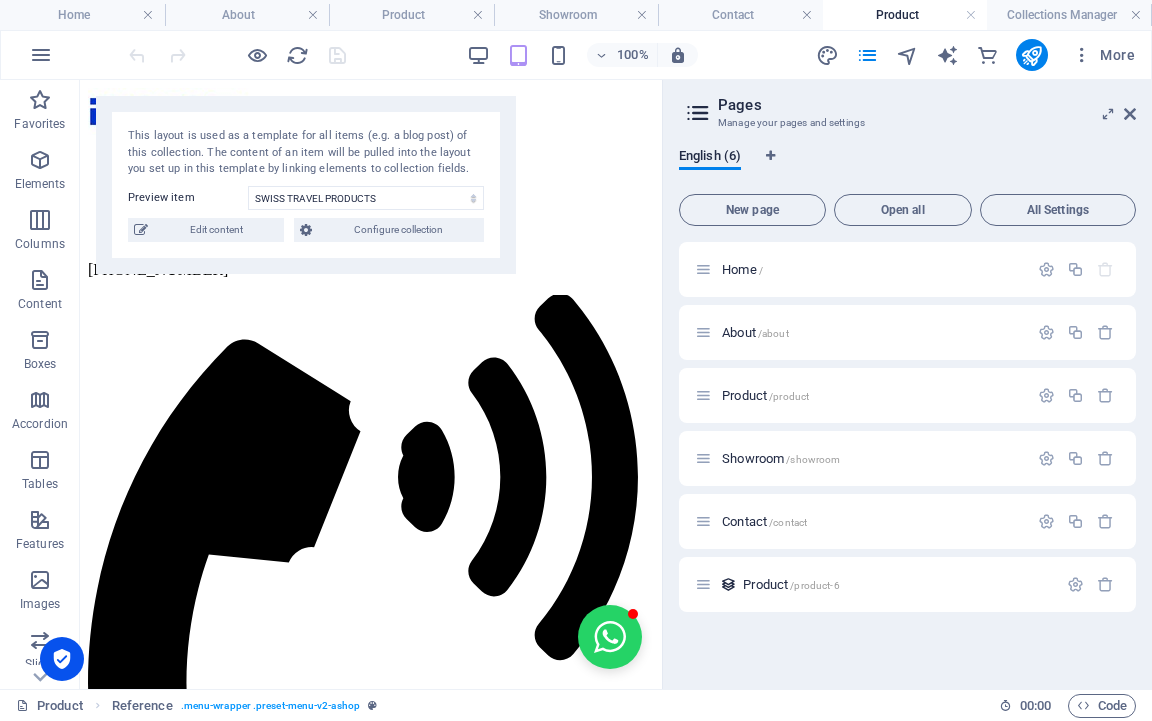 scroll, scrollTop: 543, scrollLeft: 0, axis: vertical 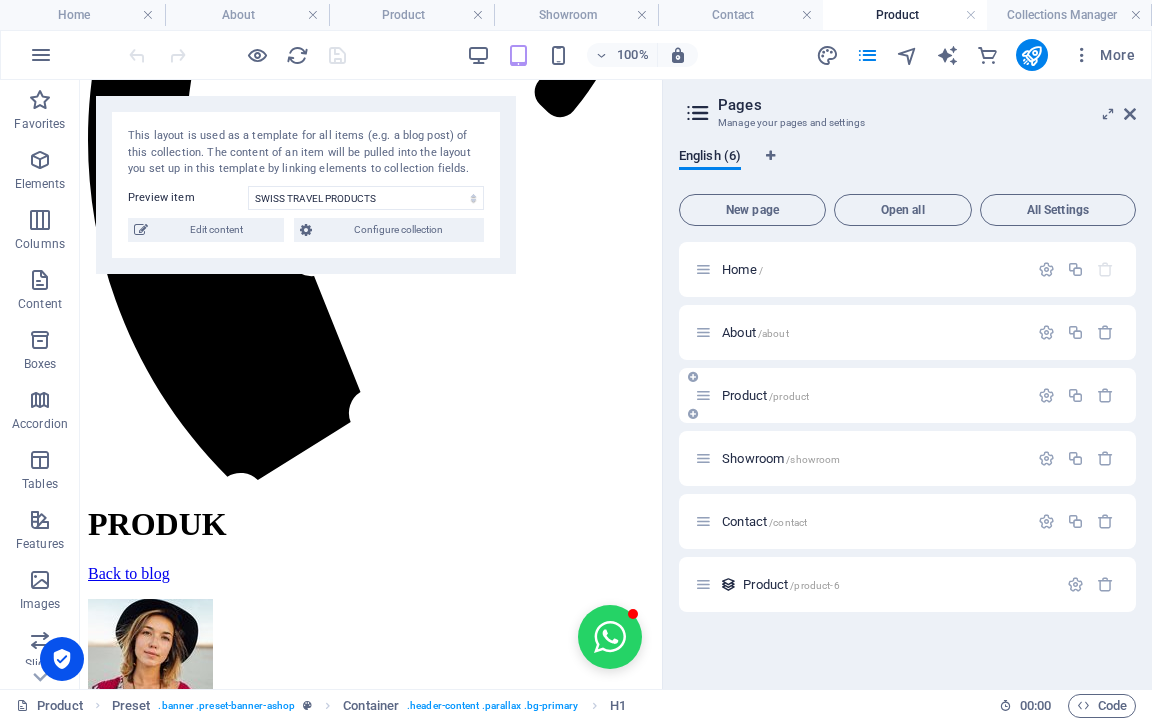 click on "Product /product" at bounding box center [765, 395] 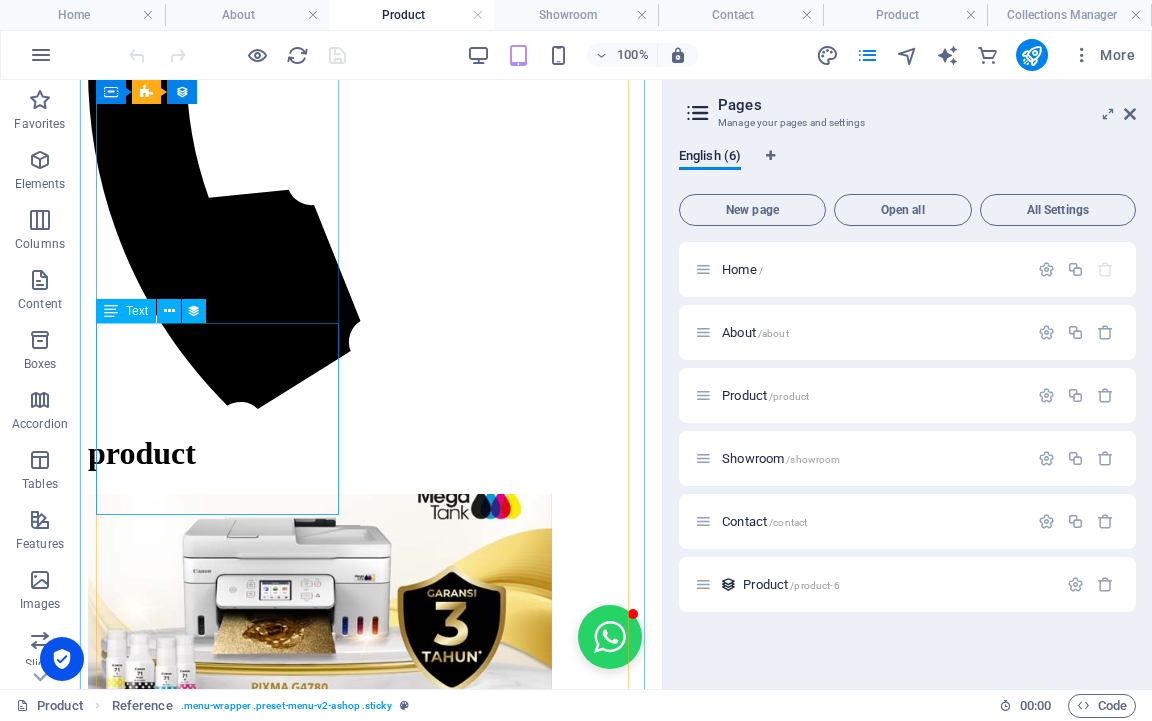 scroll, scrollTop: 800, scrollLeft: 0, axis: vertical 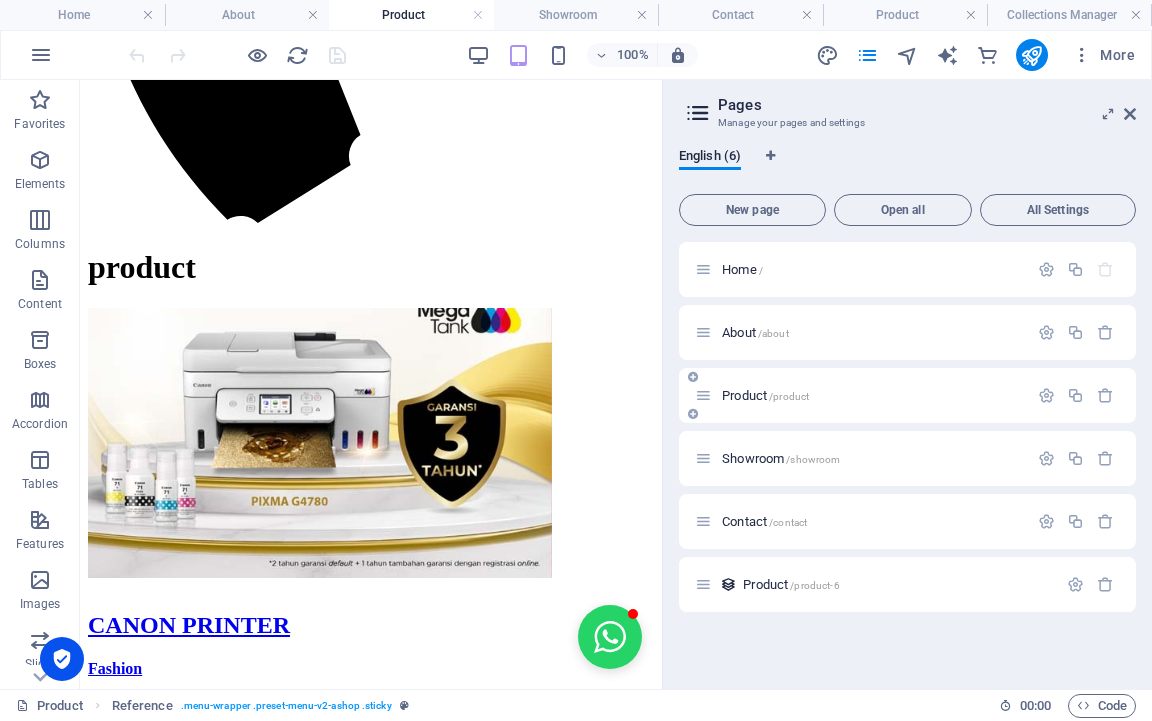 click on "Product /product" at bounding box center (765, 395) 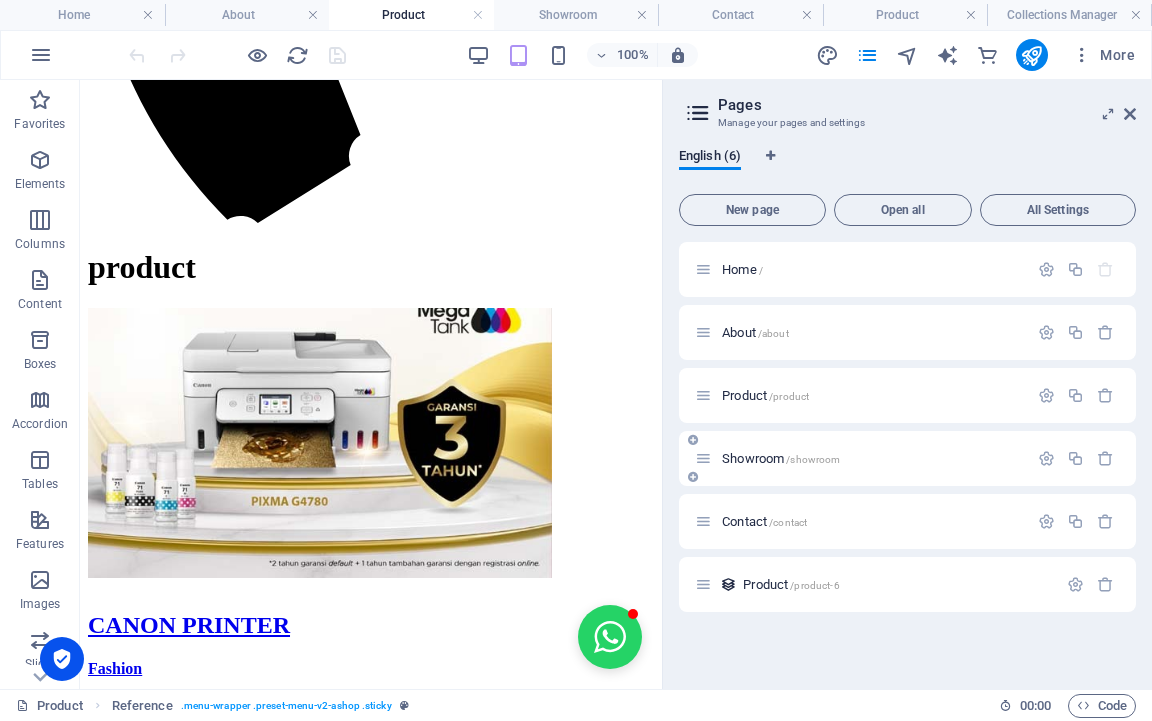 click on "Showroom /showroom" at bounding box center (861, 458) 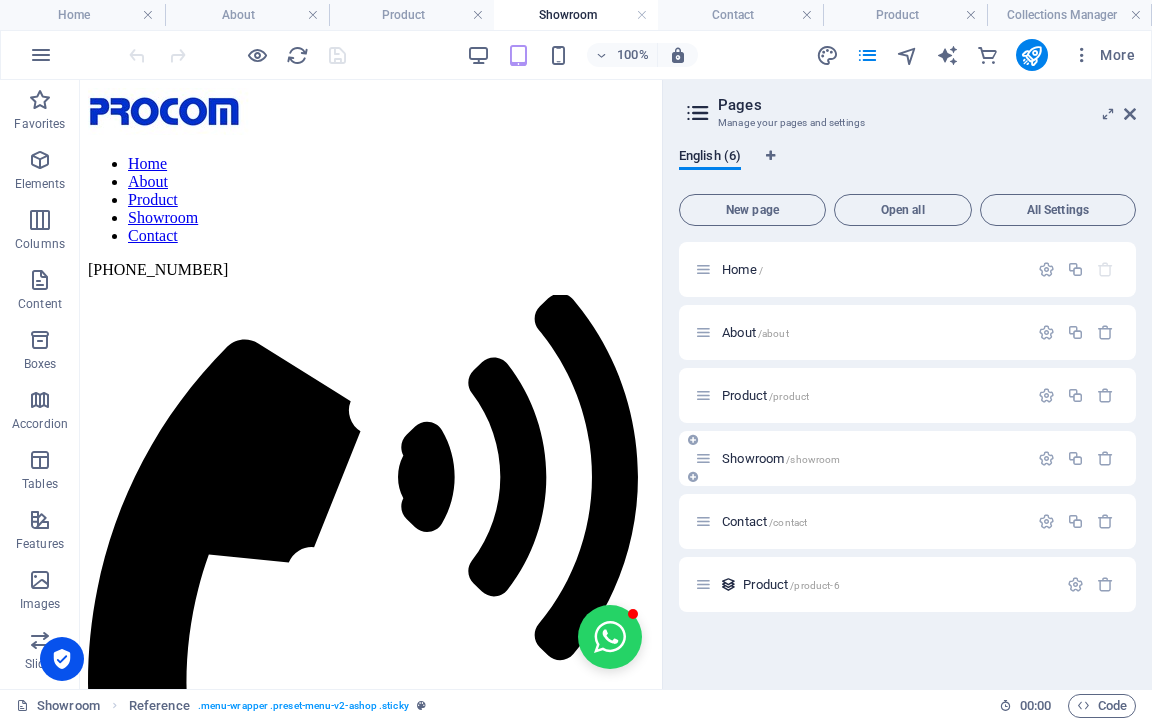 scroll, scrollTop: 0, scrollLeft: 0, axis: both 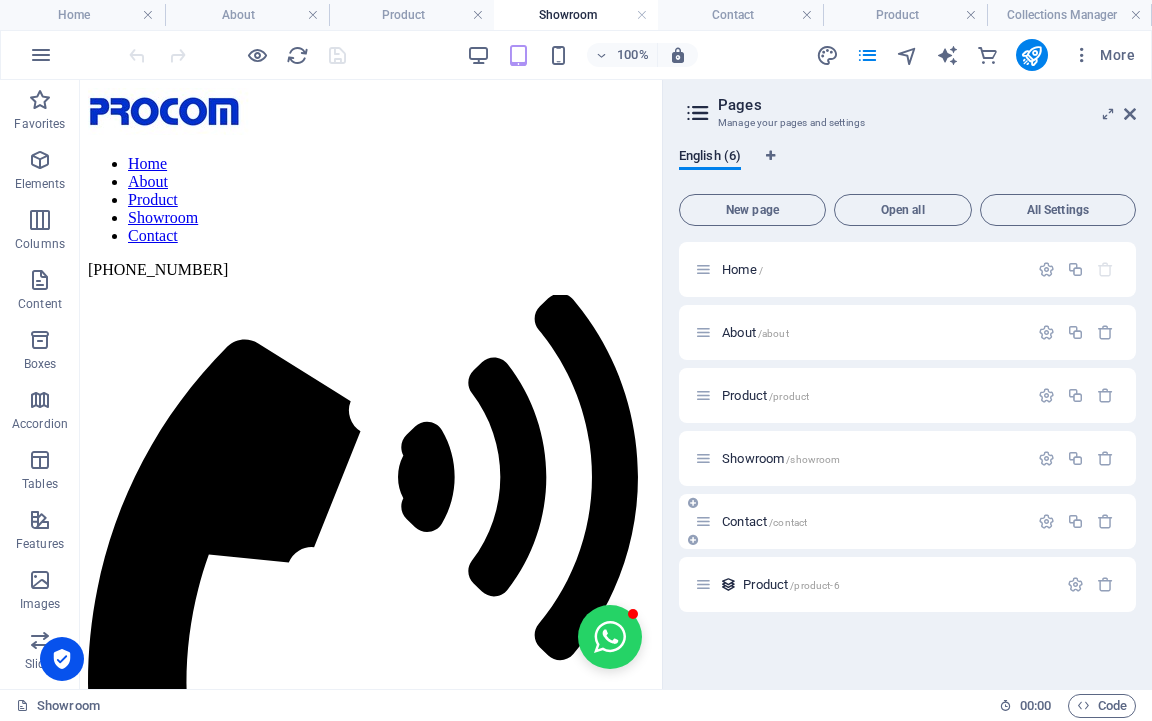 click on "Contact /contact" at bounding box center (764, 521) 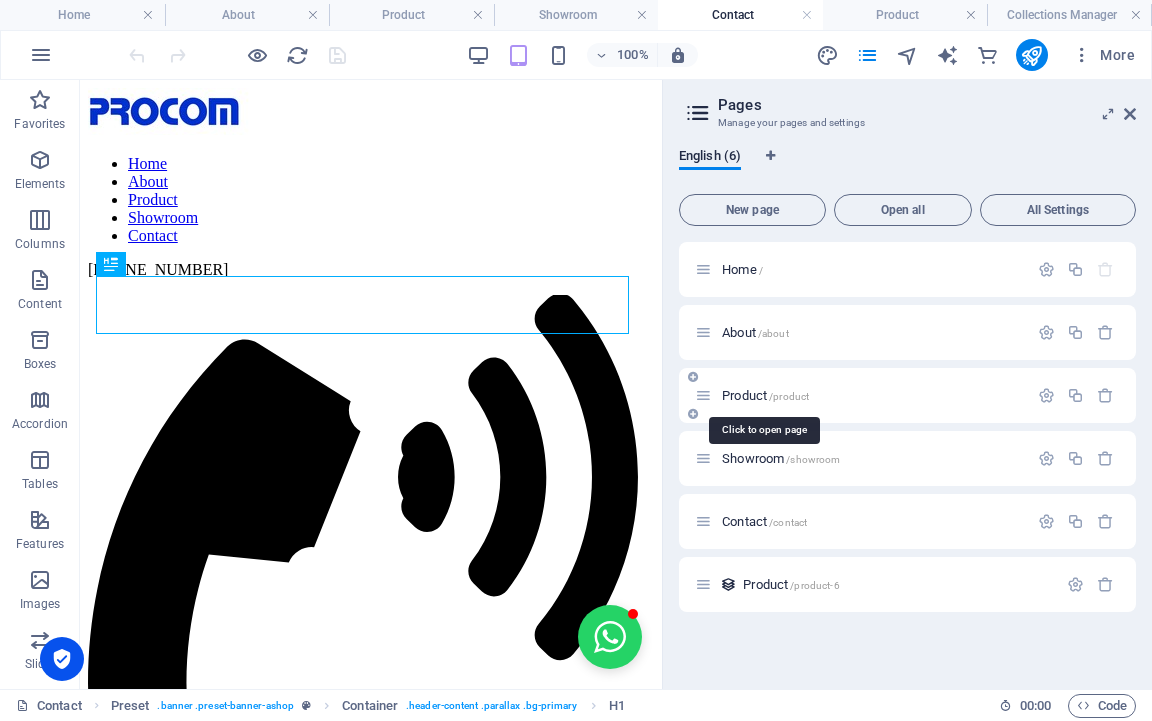 click on "Product /product" at bounding box center [765, 395] 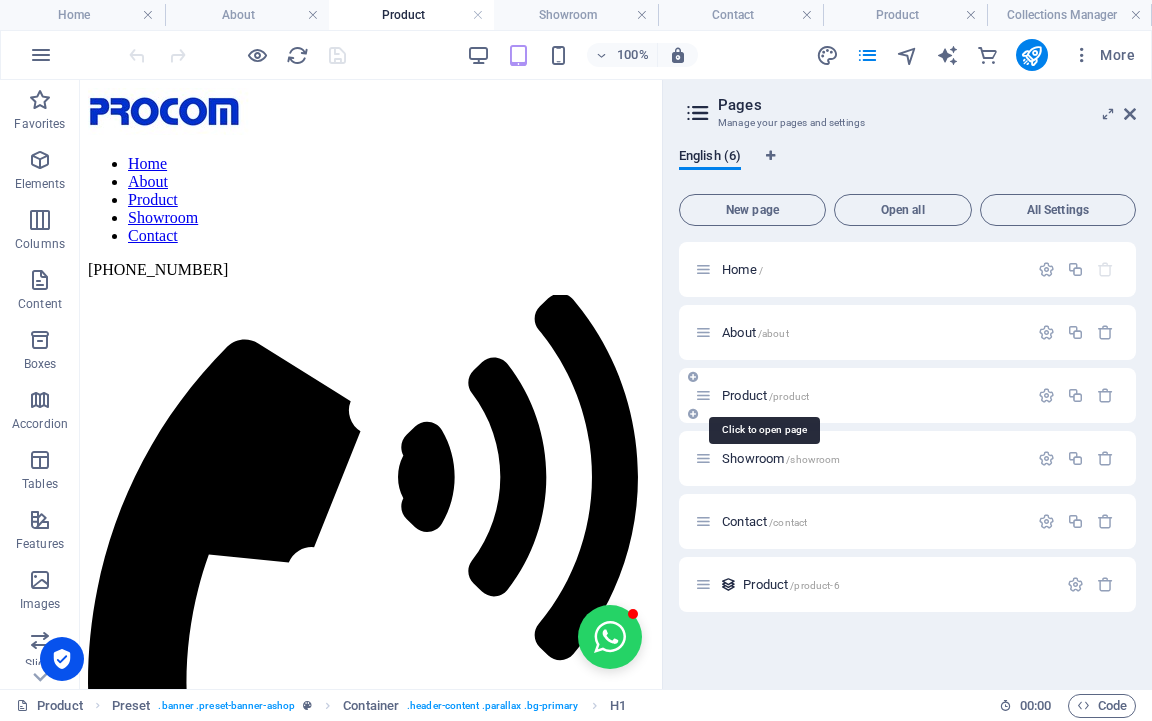 scroll, scrollTop: 800, scrollLeft: 0, axis: vertical 